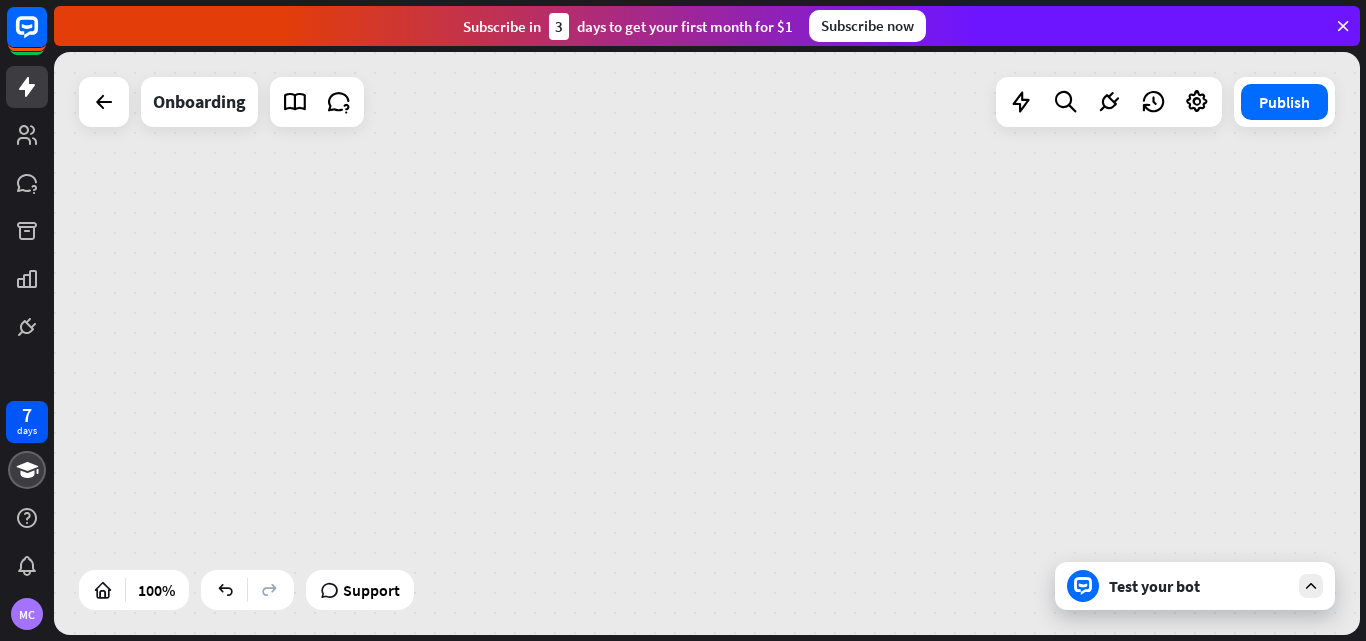 scroll, scrollTop: 0, scrollLeft: 0, axis: both 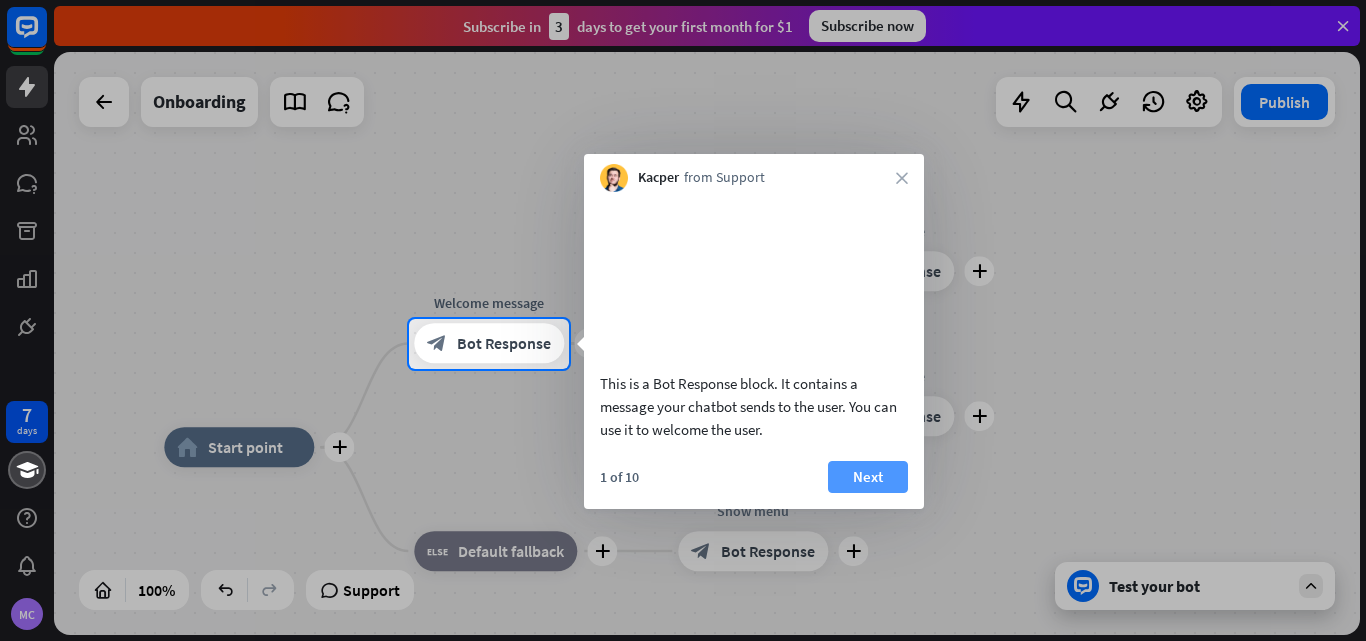 click on "Next" at bounding box center [868, 477] 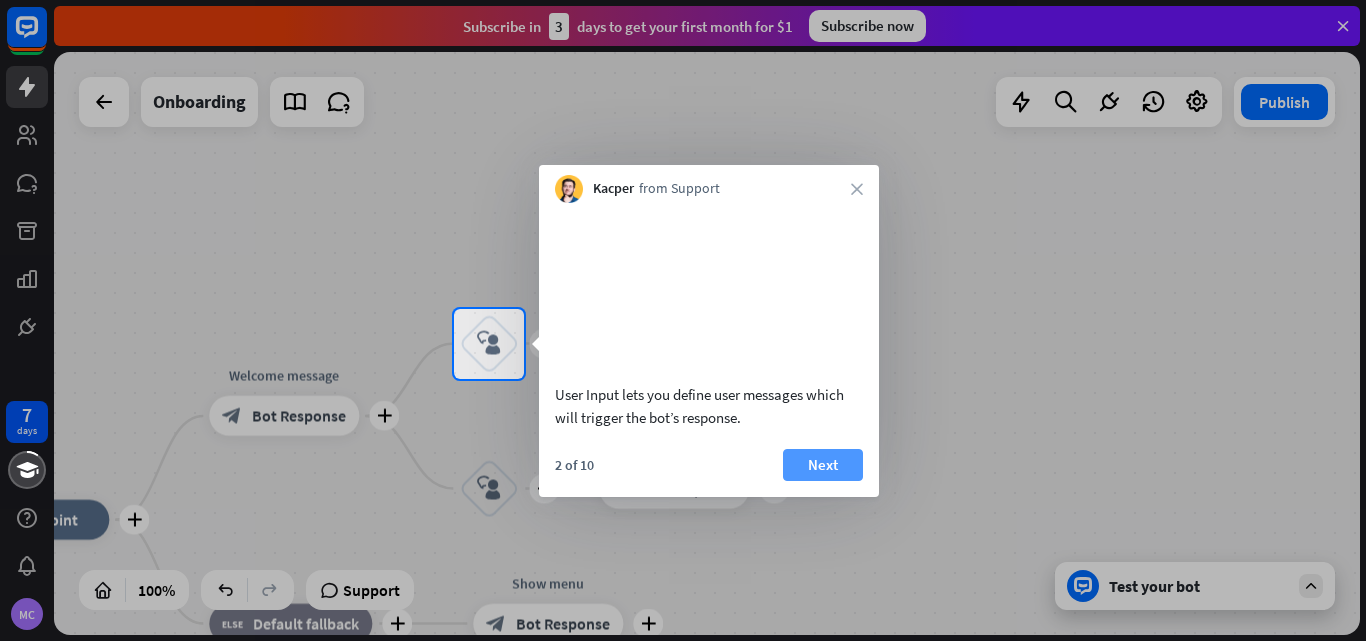 click on "Next" at bounding box center [823, 465] 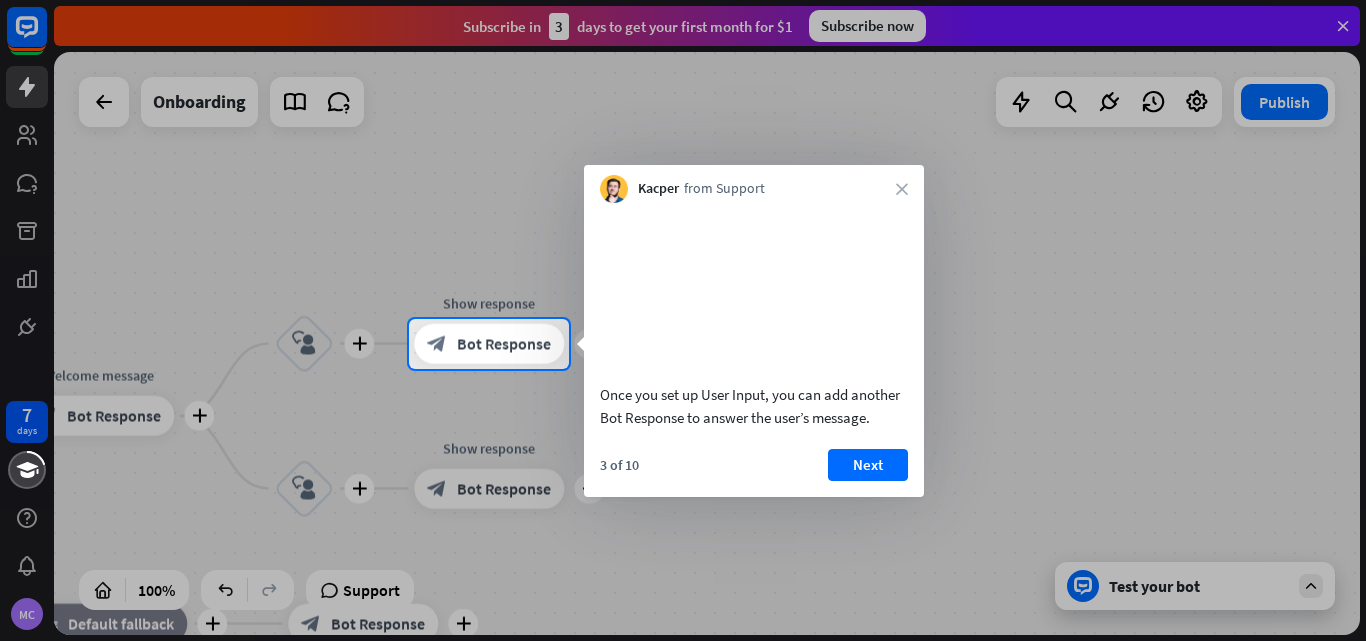 click on "3 of 10
Next" at bounding box center (754, 473) 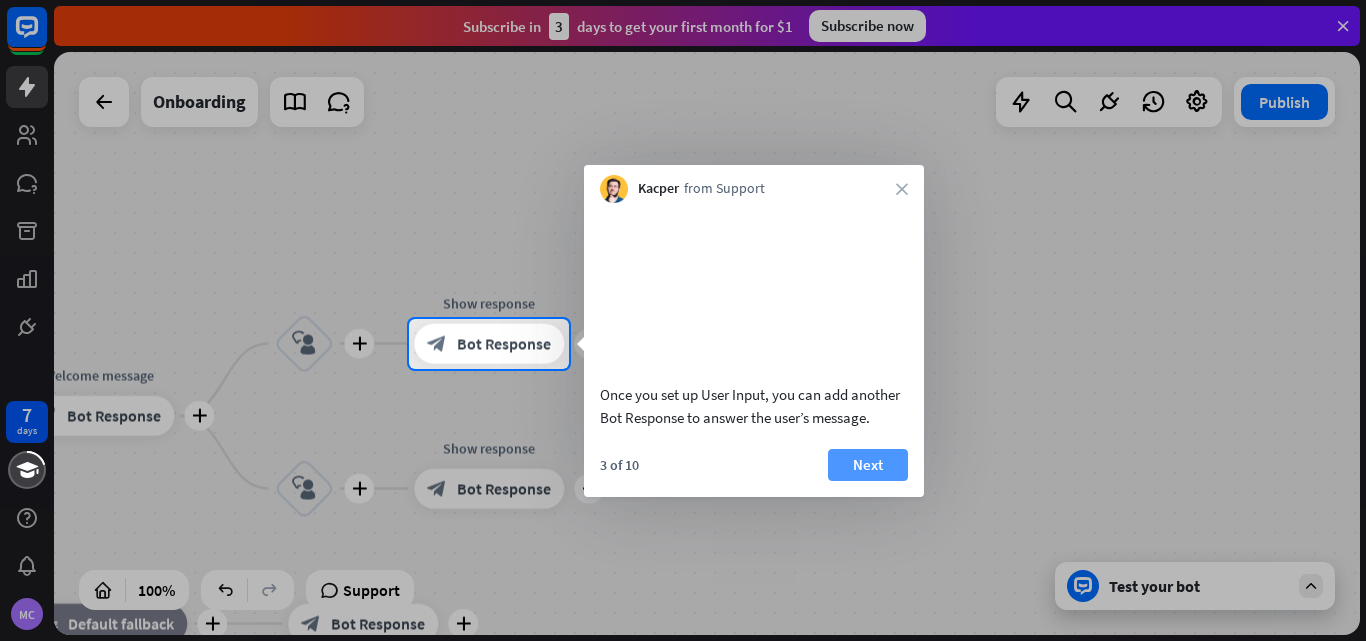 click on "Next" at bounding box center [868, 465] 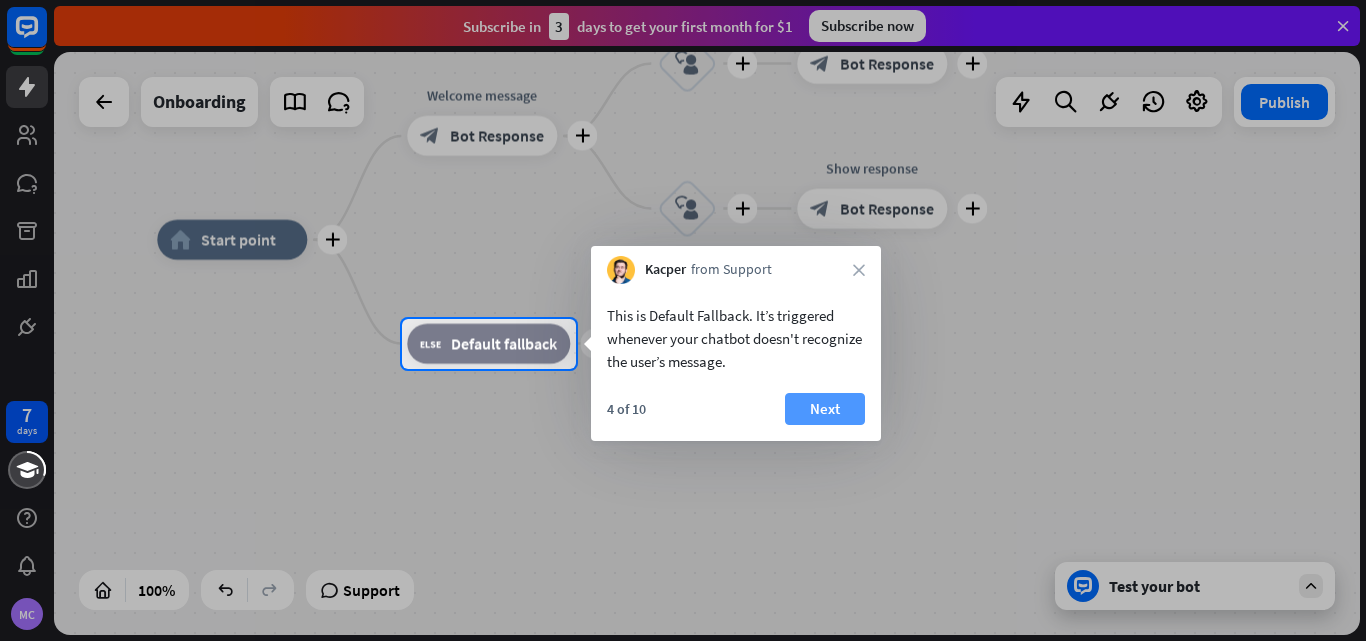 click on "Next" at bounding box center (825, 409) 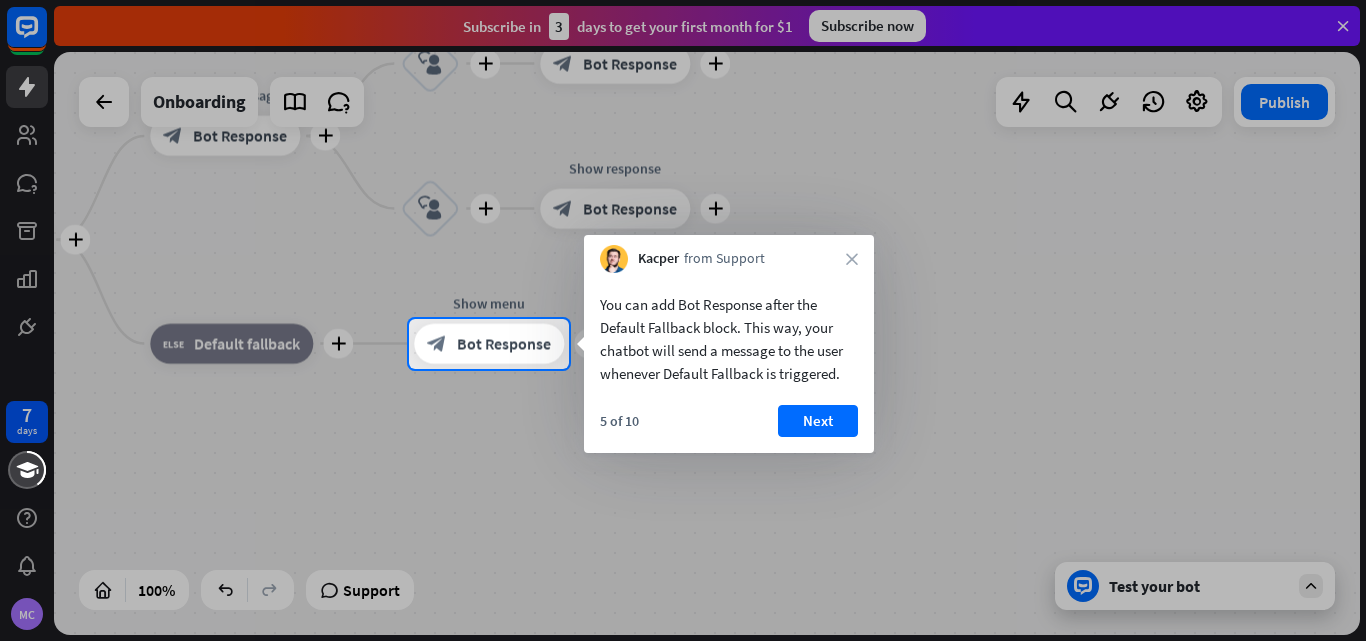 click on "Next" at bounding box center [818, 421] 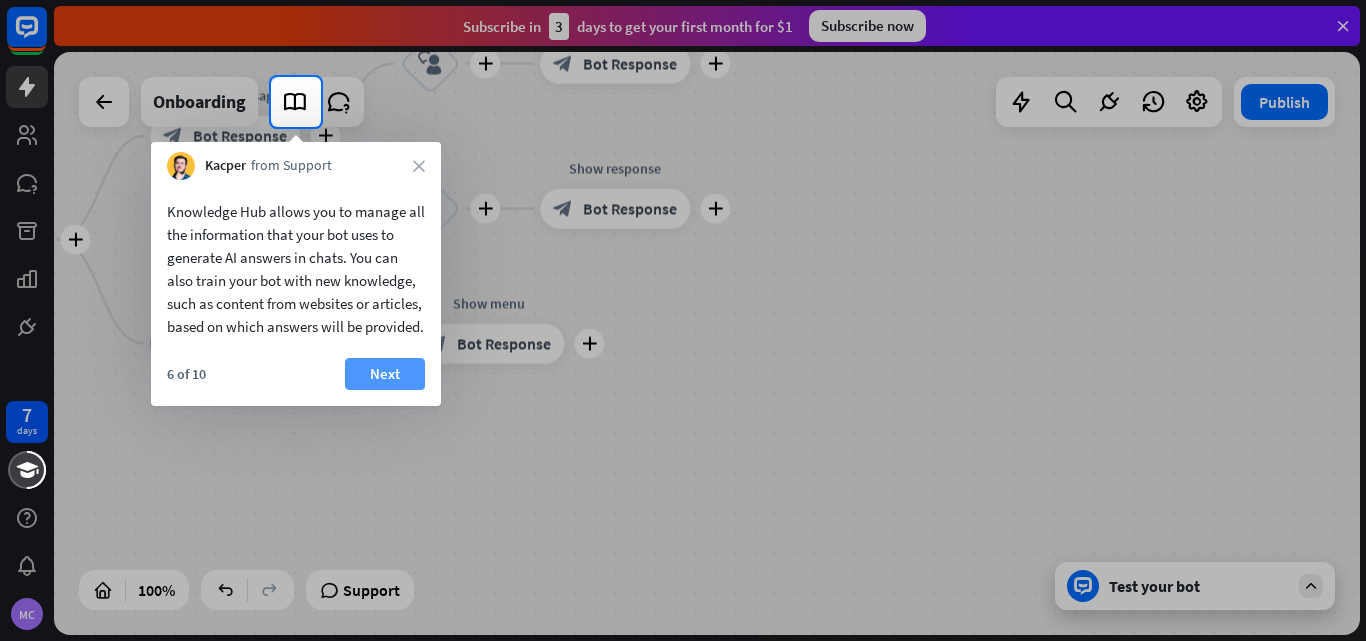 click on "Next" at bounding box center (385, 374) 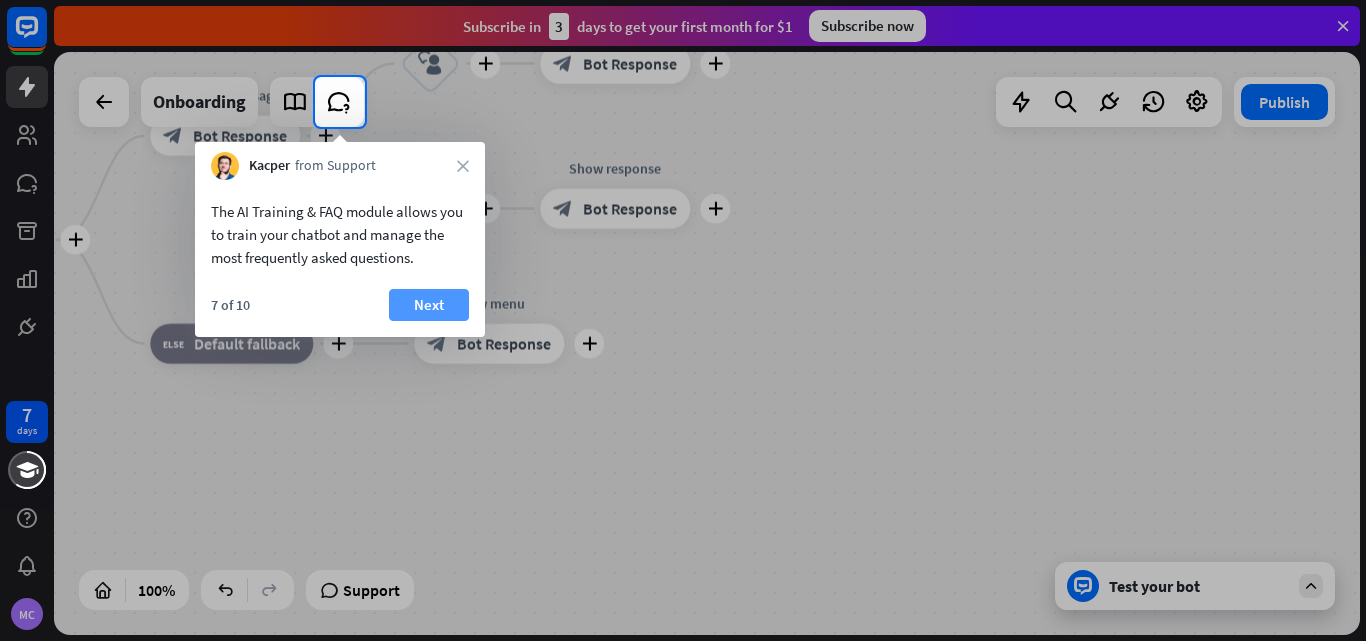click on "Next" at bounding box center (429, 305) 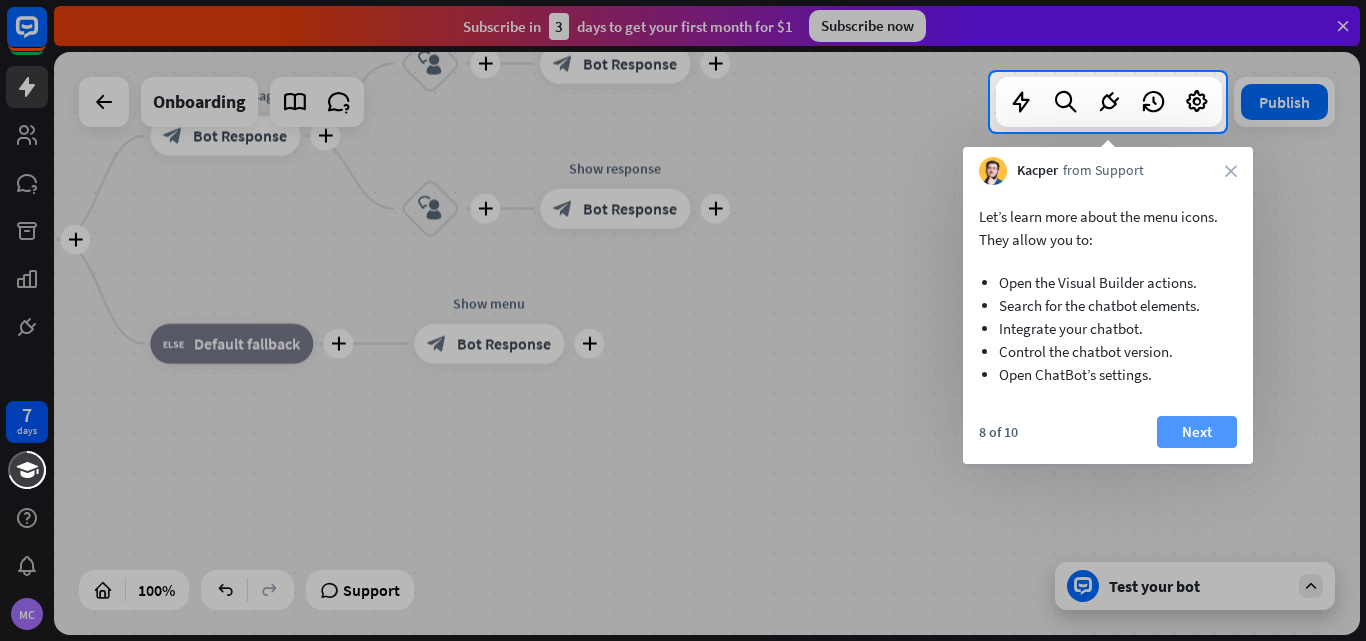click on "Next" at bounding box center [1197, 432] 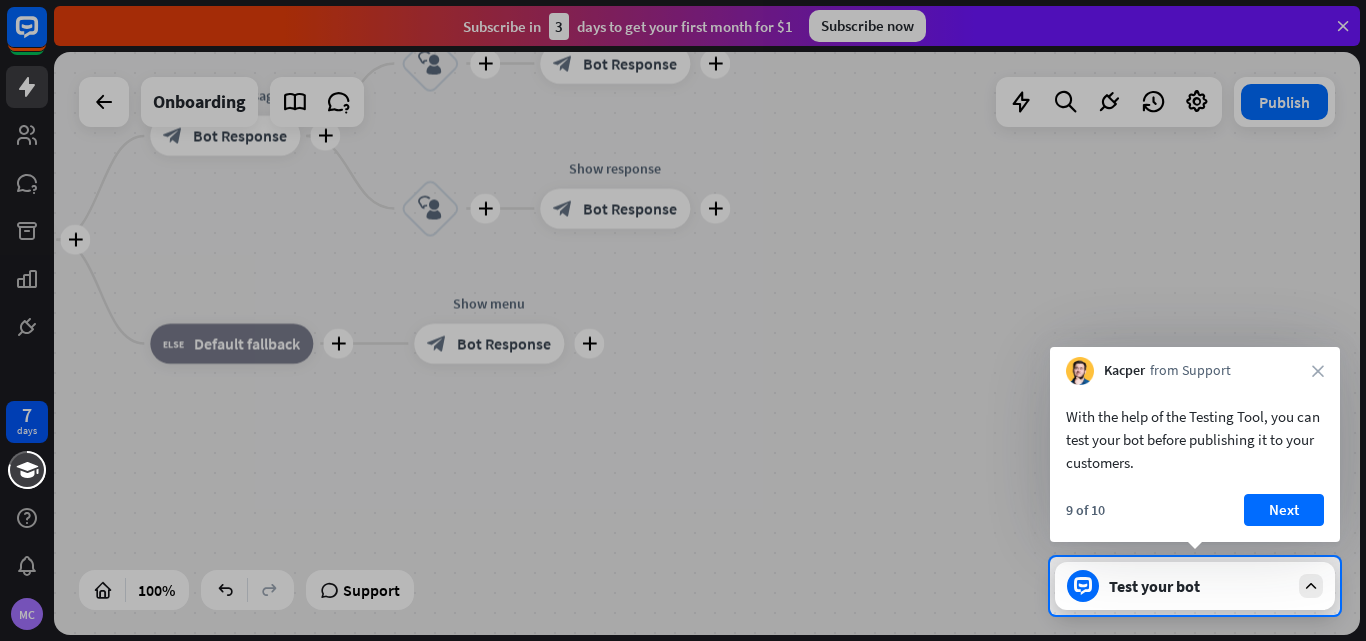 click on "With the help of the Testing Tool, you can test your bot before publishing it to your customers." at bounding box center [1195, 439] 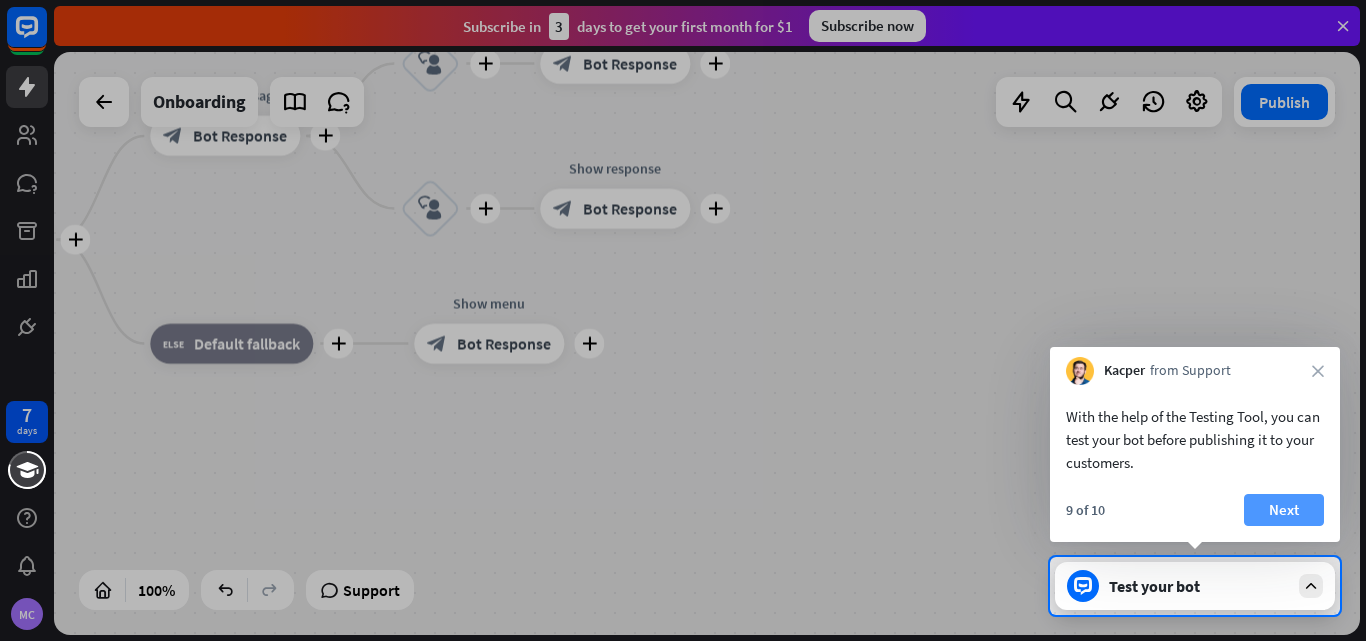 click on "Next" at bounding box center [1284, 510] 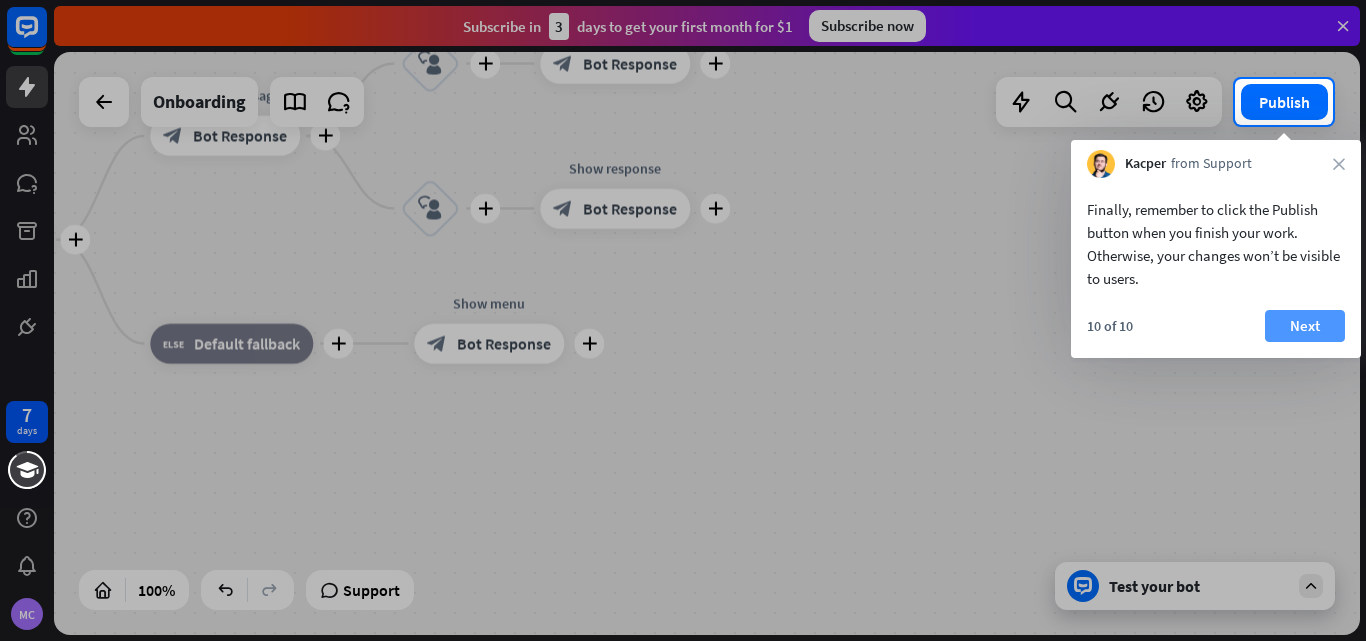 click on "Next" at bounding box center [1305, 326] 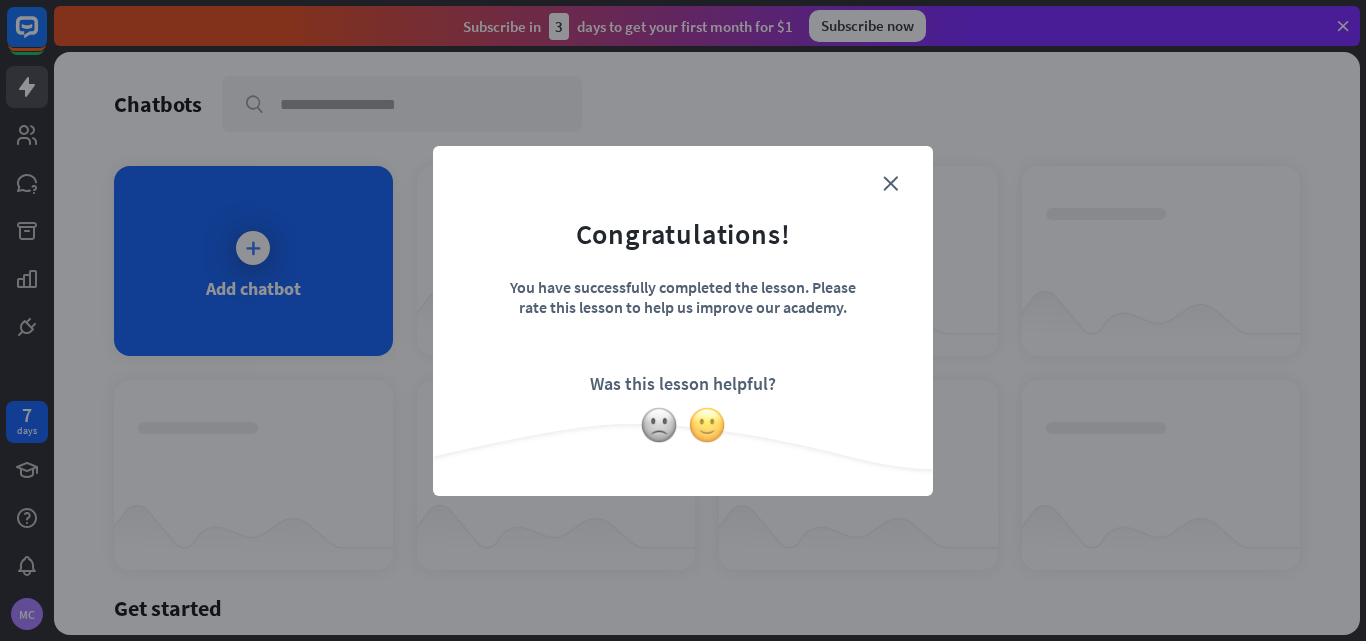 click at bounding box center [707, 425] 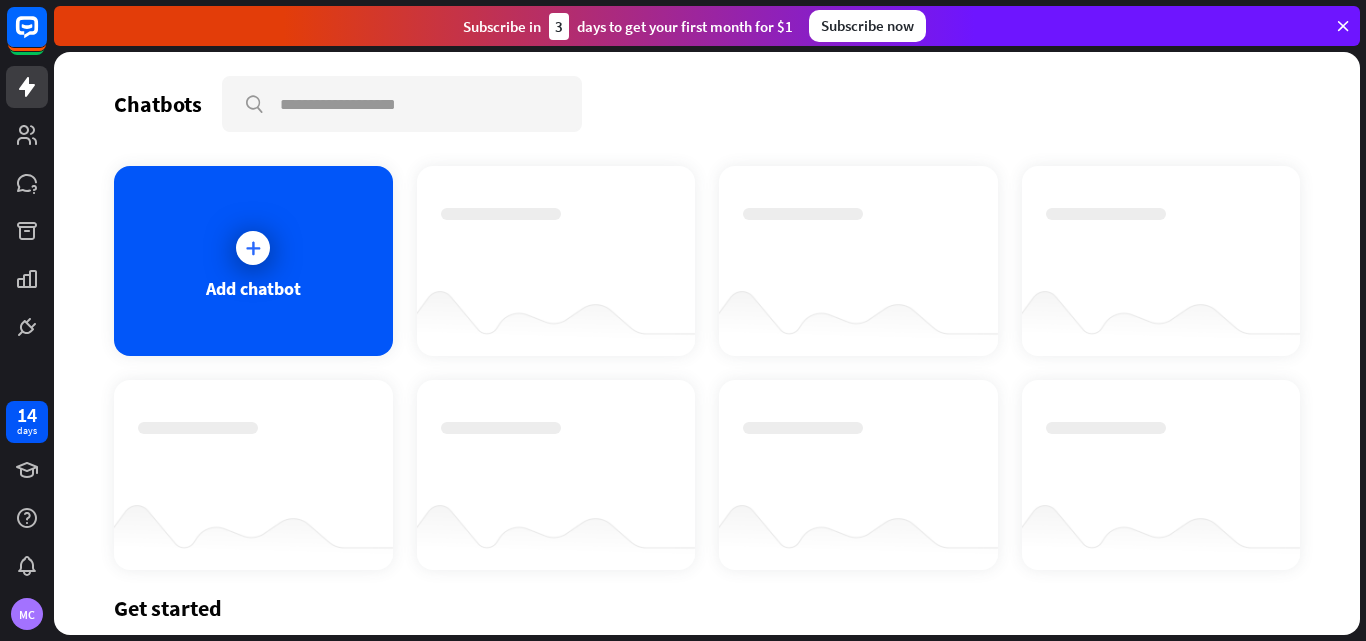 click on "Chatbots   search" at bounding box center [707, 104] 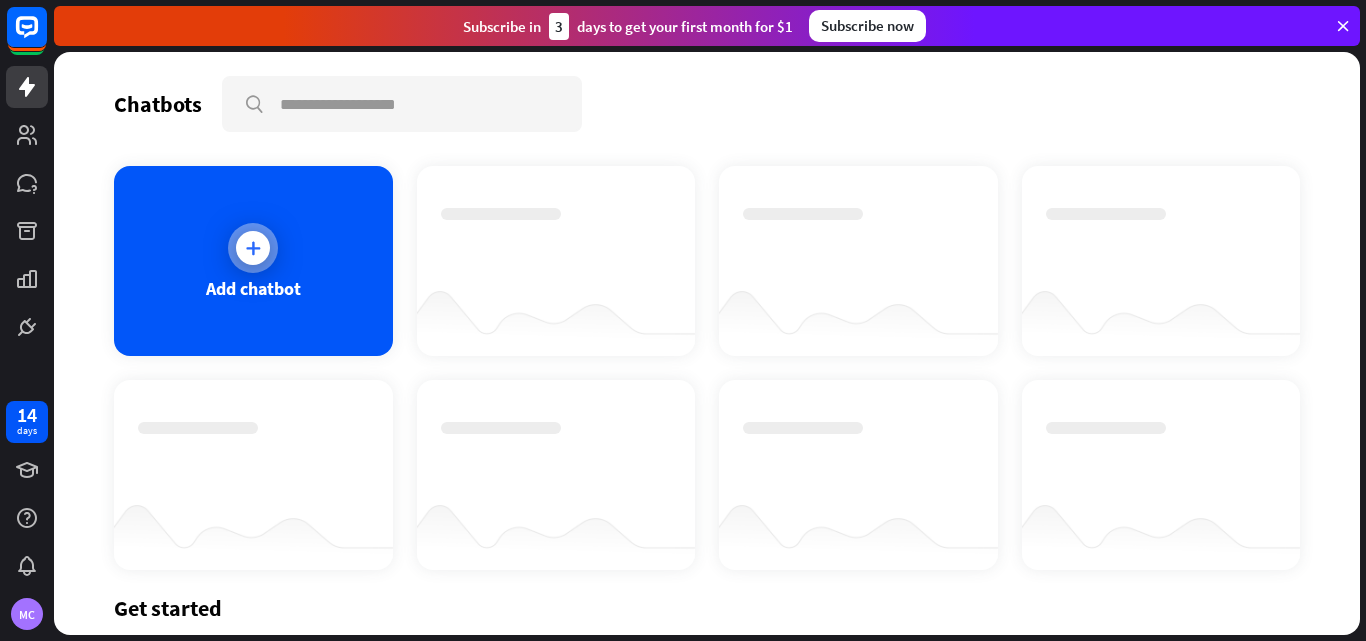 click on "Add chatbot" at bounding box center (253, 261) 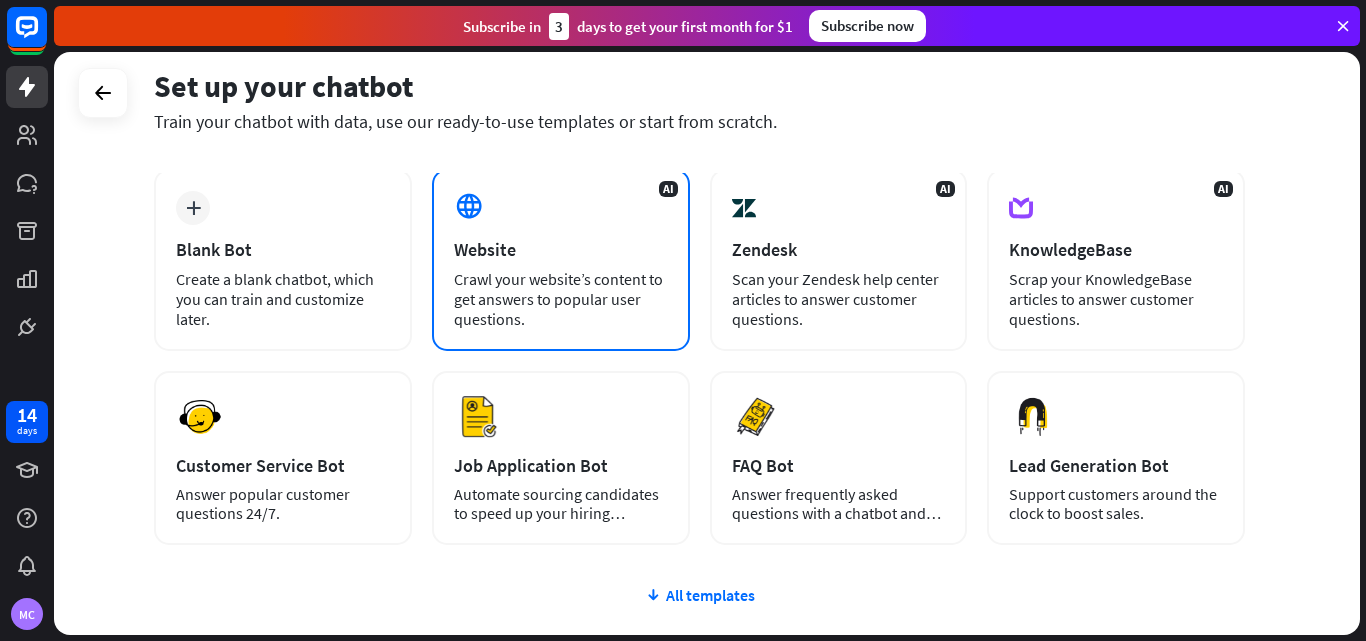 scroll, scrollTop: 105, scrollLeft: 0, axis: vertical 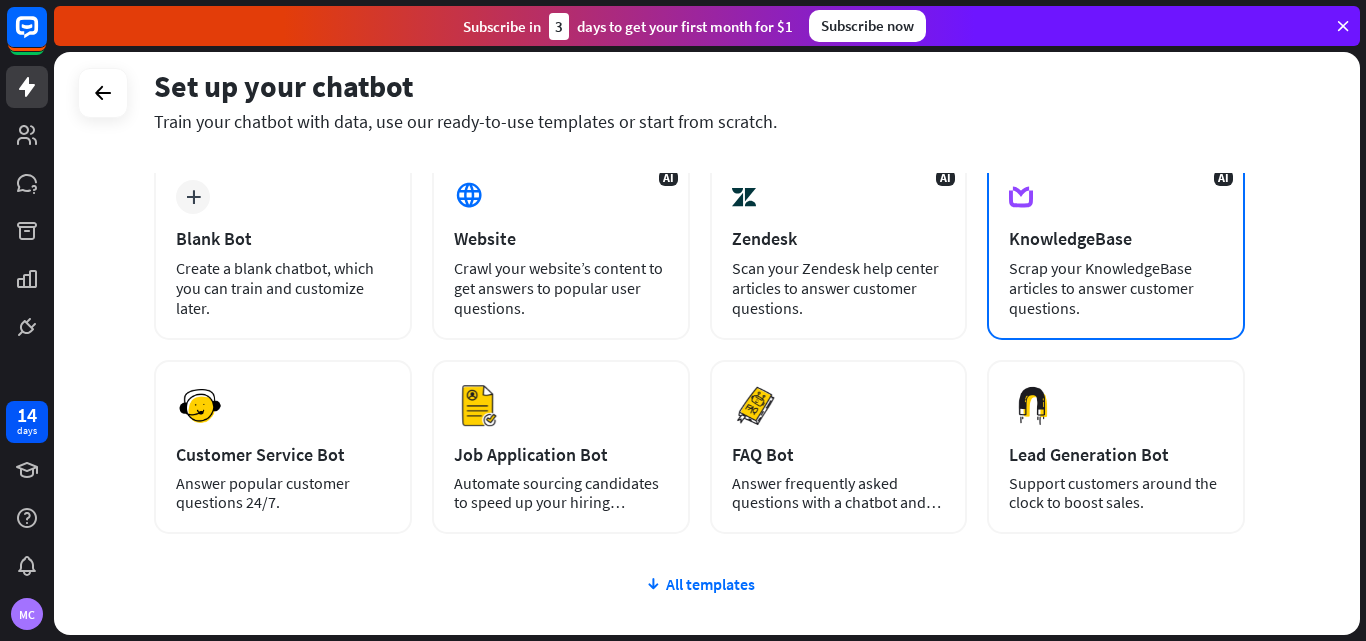 click on "AI         KnowledgeBase
Scrap your KnowledgeBase articles to answer customer
questions." at bounding box center [1116, 249] 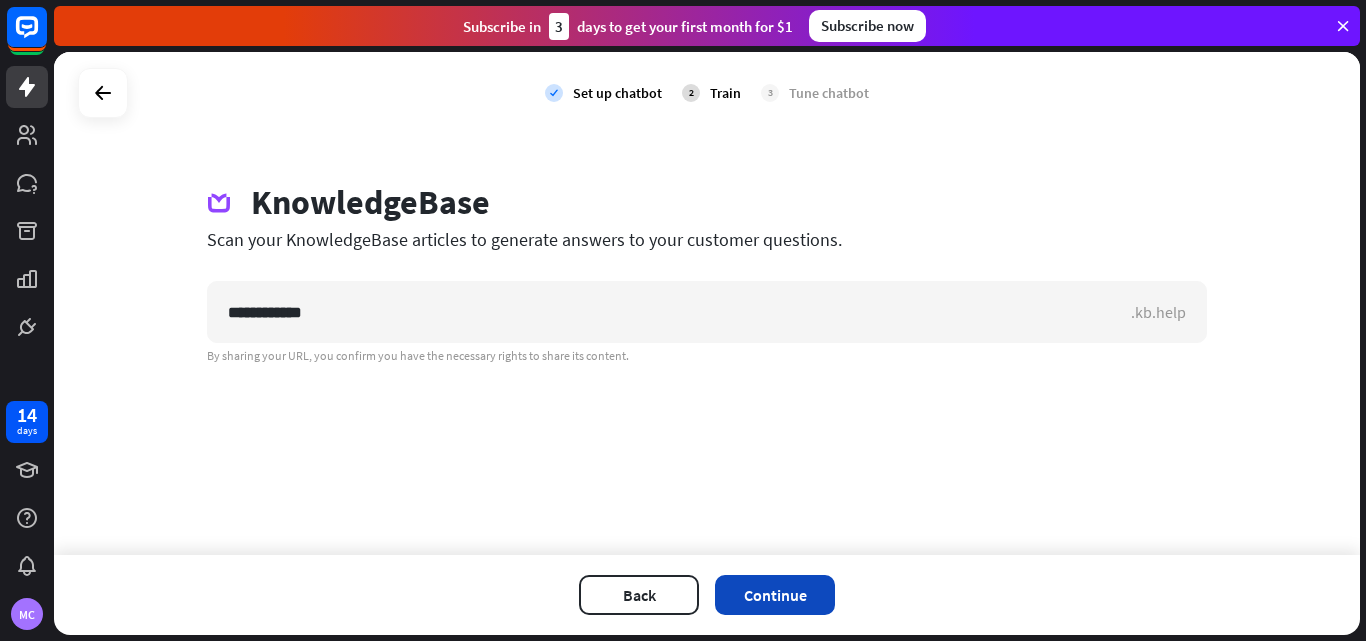 click on "Continue" at bounding box center [775, 595] 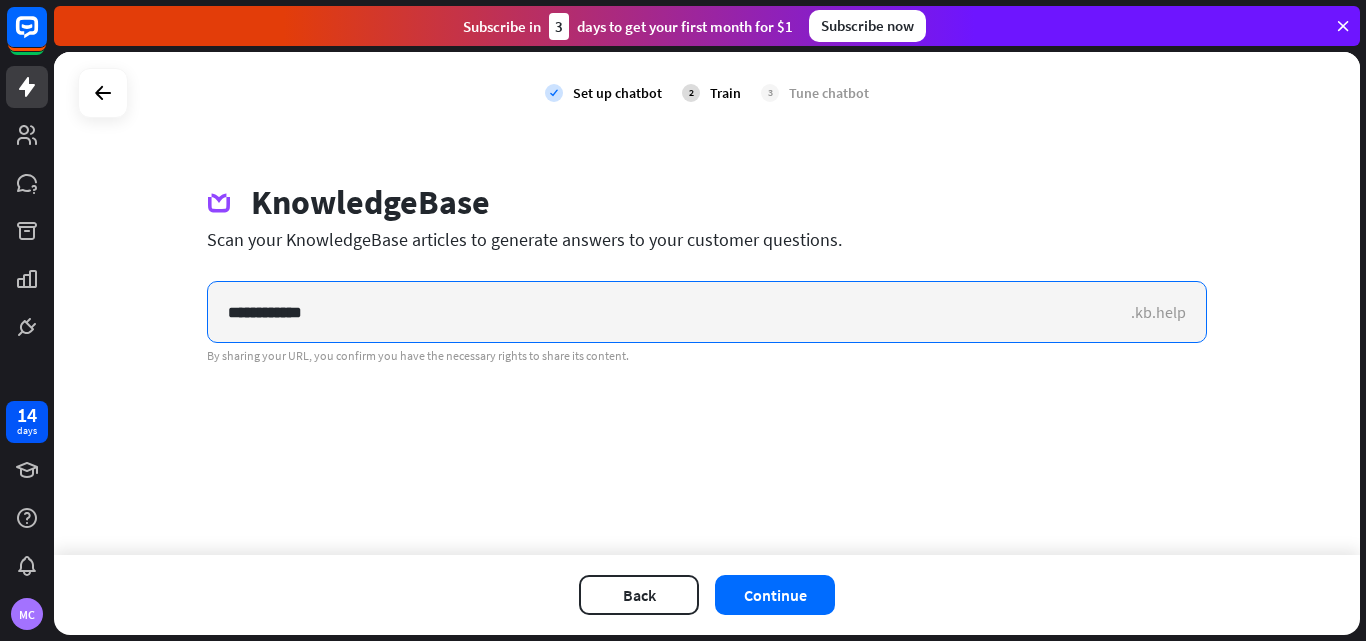 drag, startPoint x: 452, startPoint y: 331, endPoint x: 80, endPoint y: 287, distance: 374.5931 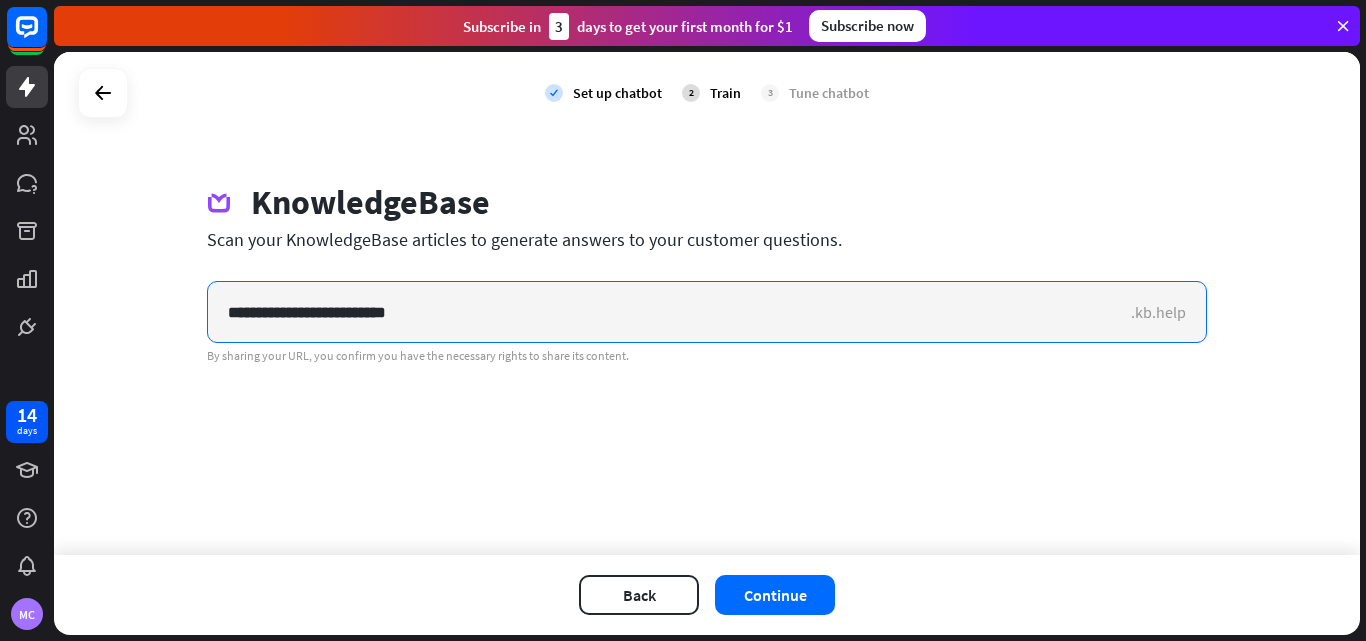 type on "**********" 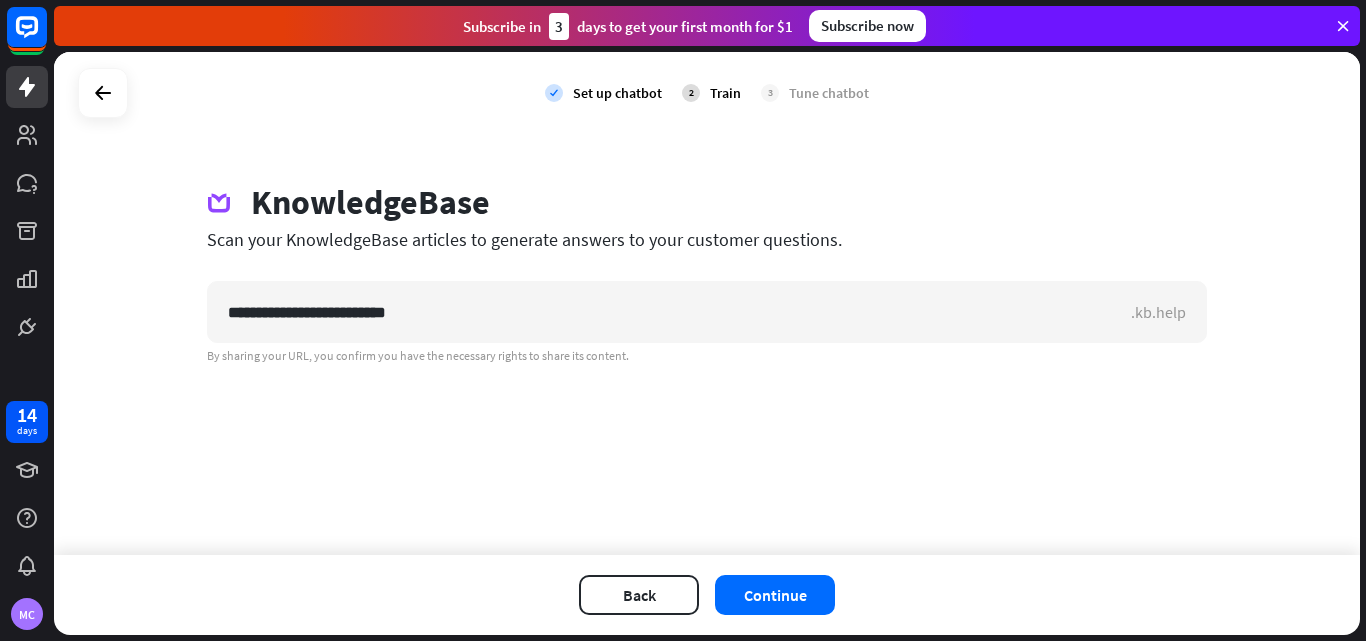 click on "**********" at bounding box center (707, 303) 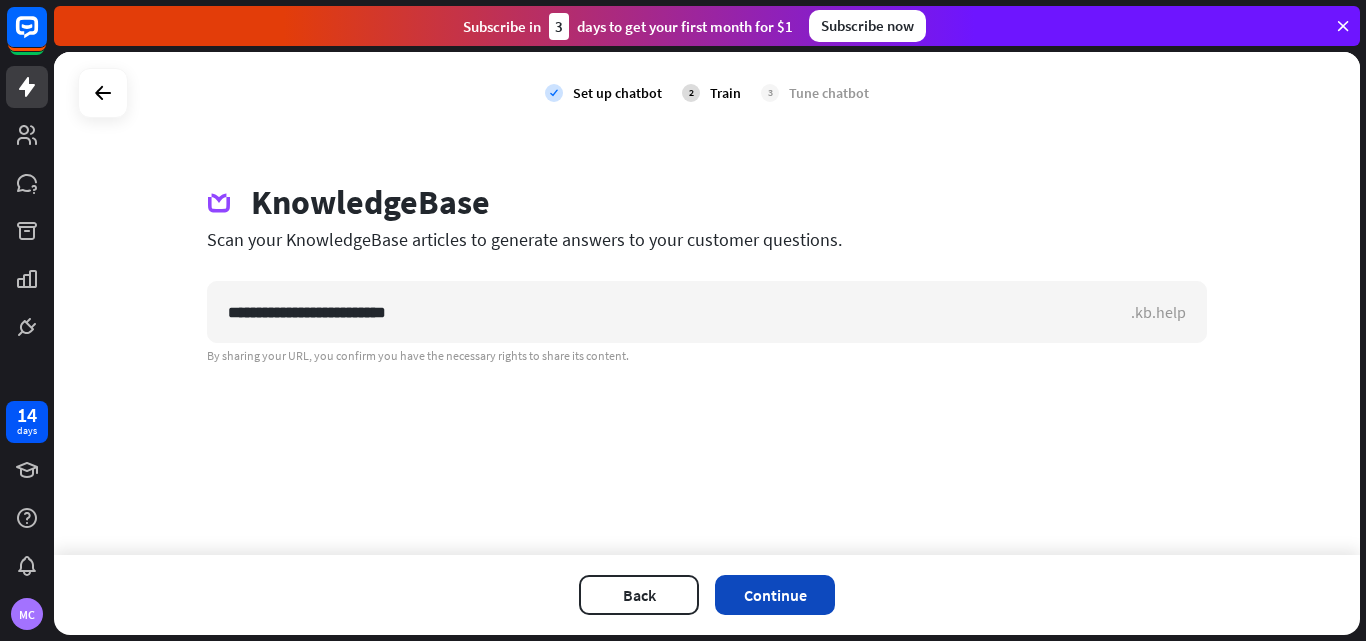 click on "Continue" at bounding box center (775, 595) 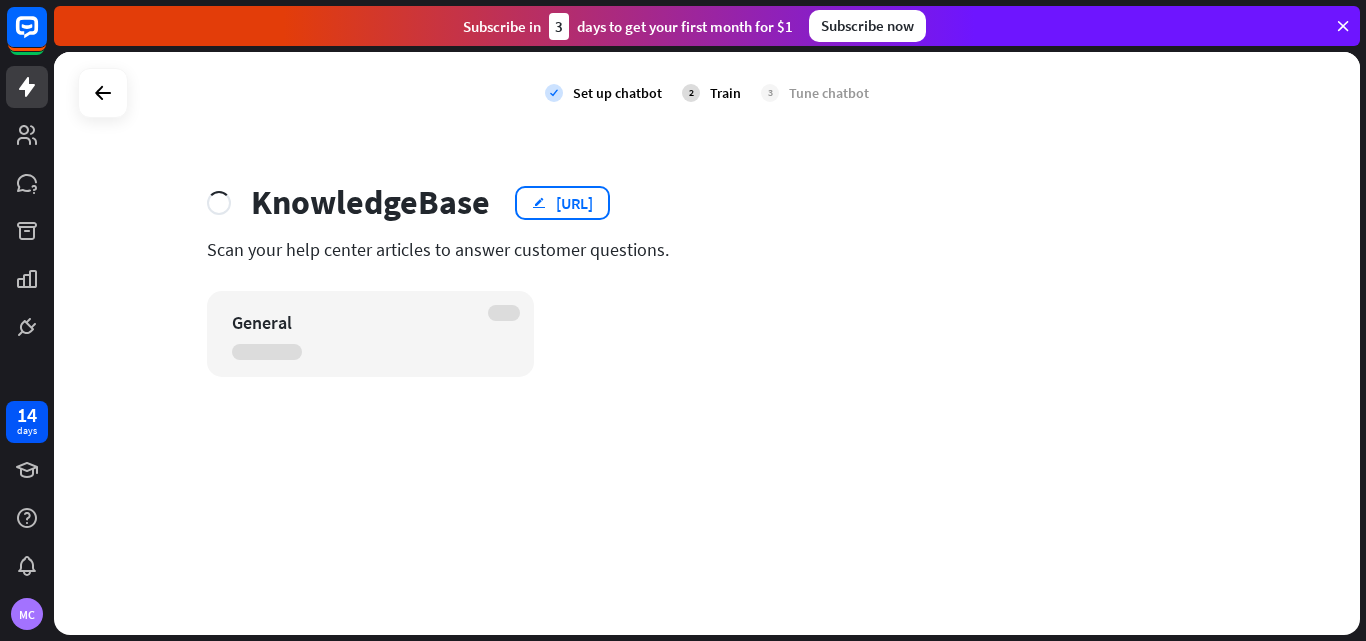 click on "[URL]" at bounding box center (574, 203) 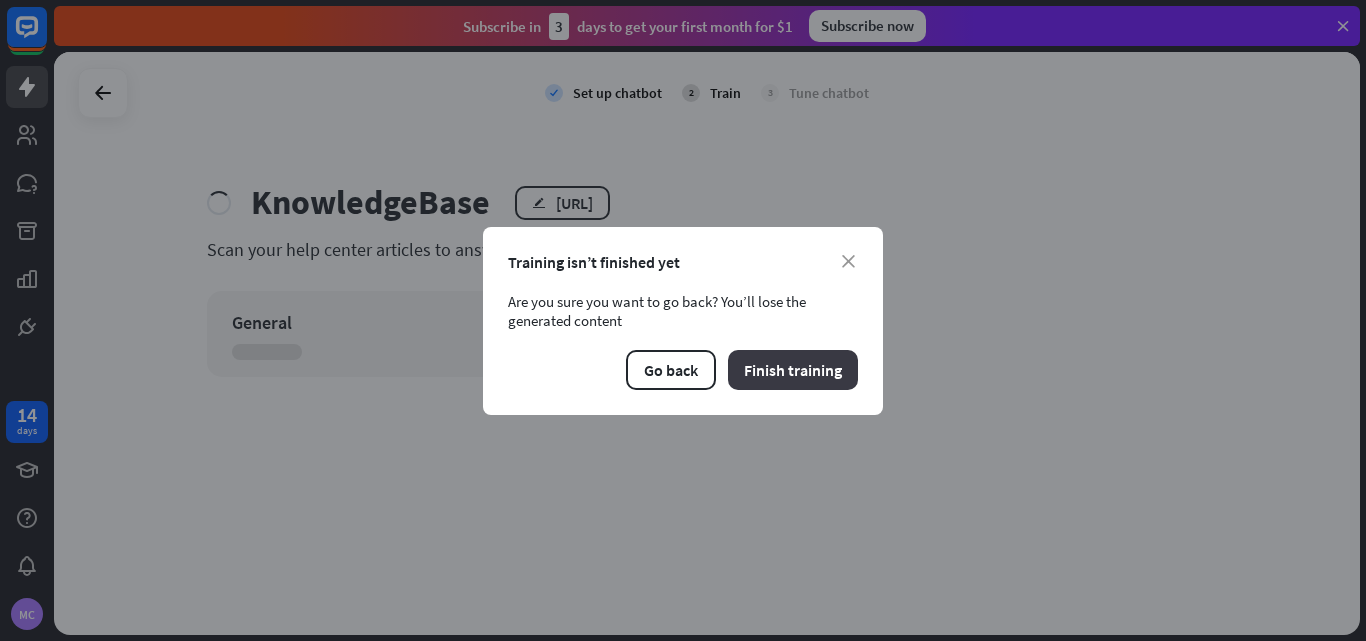 click on "Finish training" at bounding box center [793, 370] 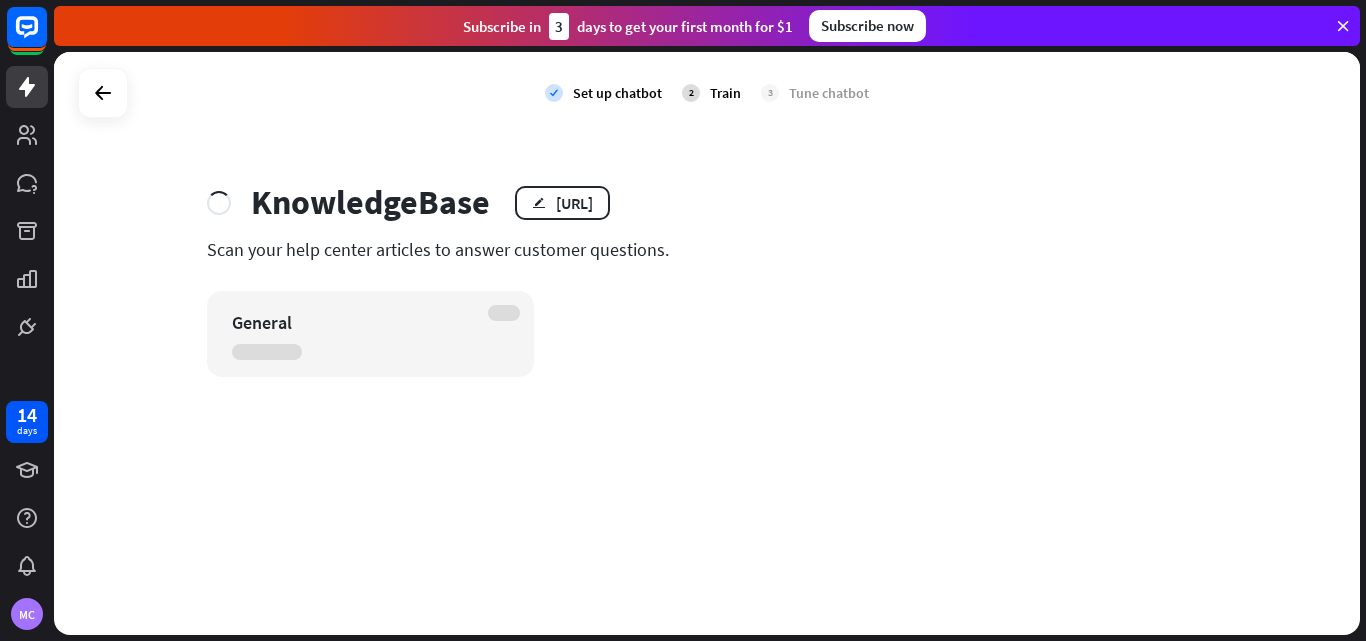 click on "Subscribe in
3
days
to get your first month for $1" at bounding box center (628, 26) 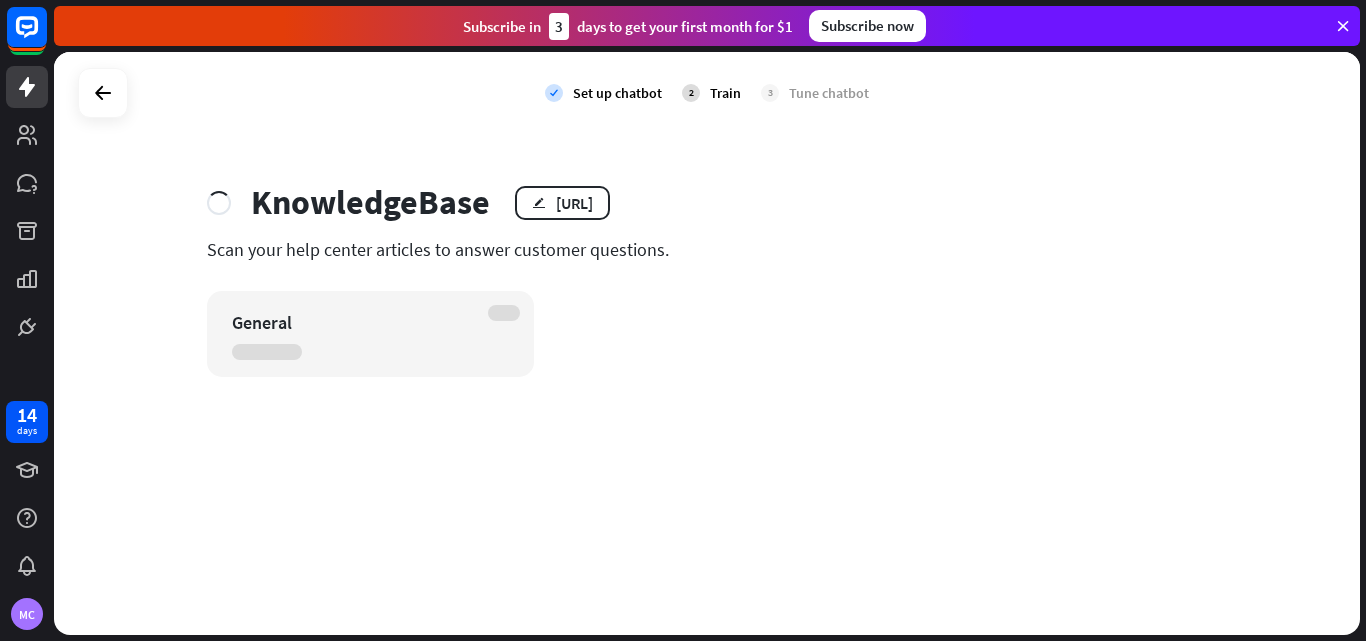 click on "check   Set up chatbot   2   Train   3   Tune chatbot" at bounding box center [707, 93] 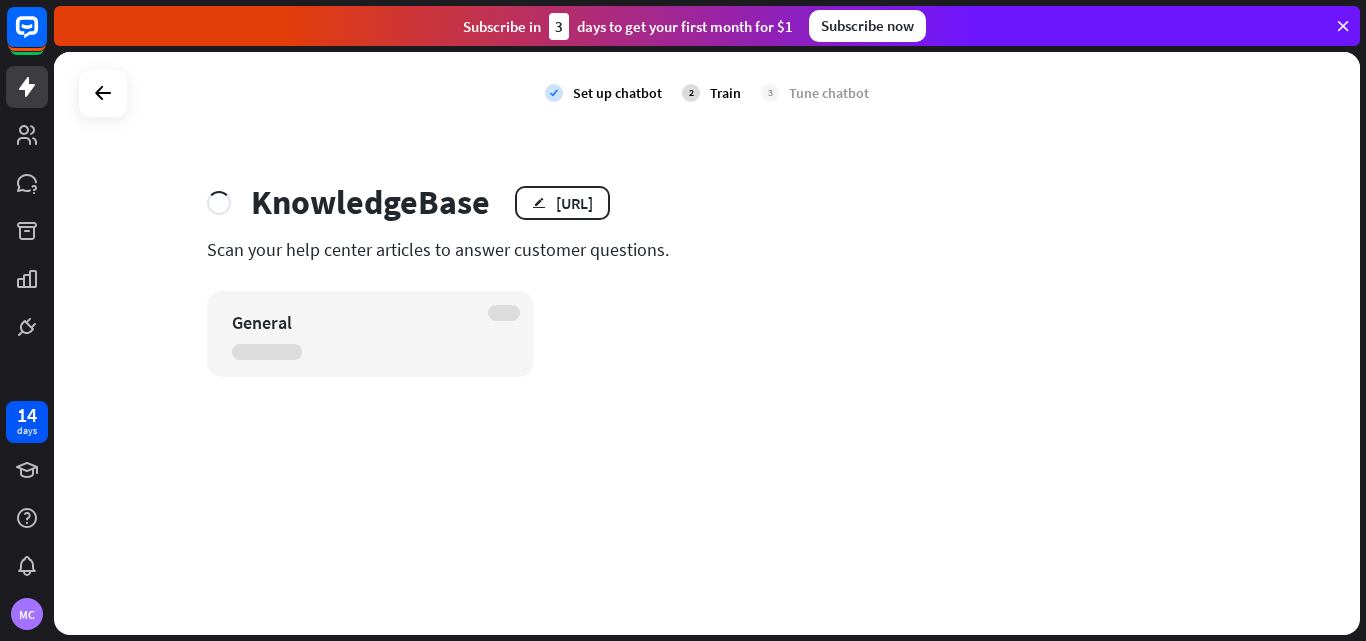 click on "Subscribe in
3
days
to get your first month for $1" at bounding box center [628, 26] 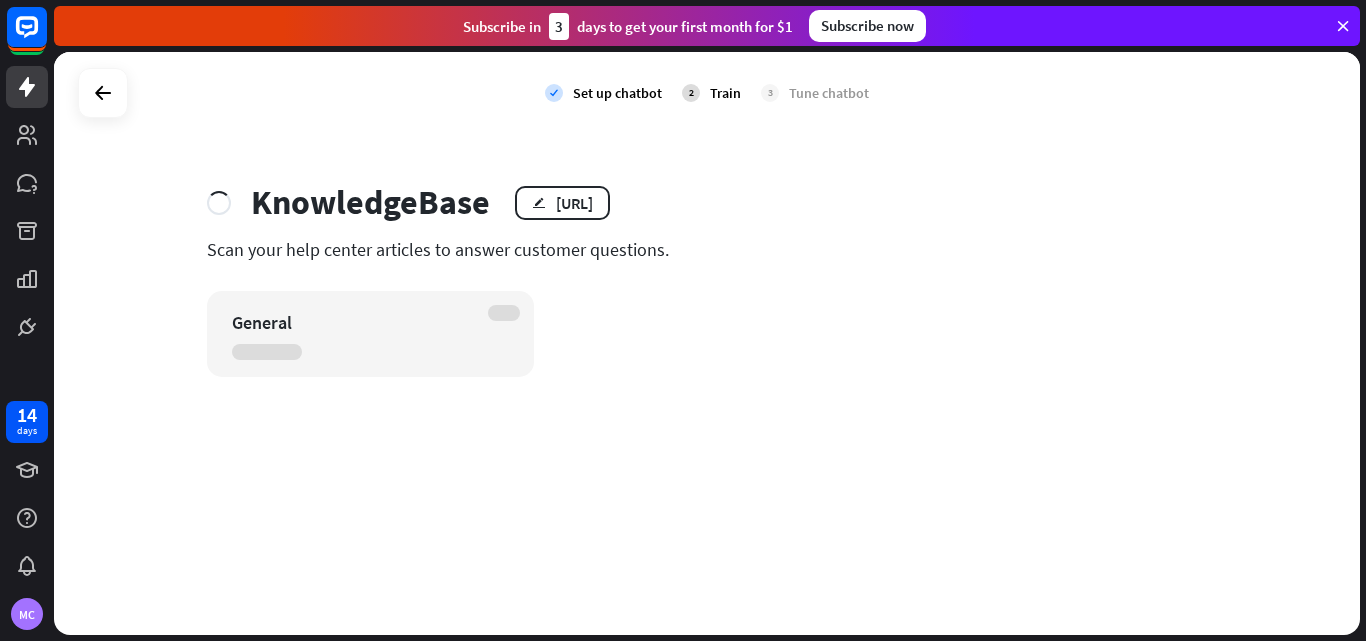 click on "check   Set up chatbot   2   Train   3   Tune chatbot" at bounding box center [707, 93] 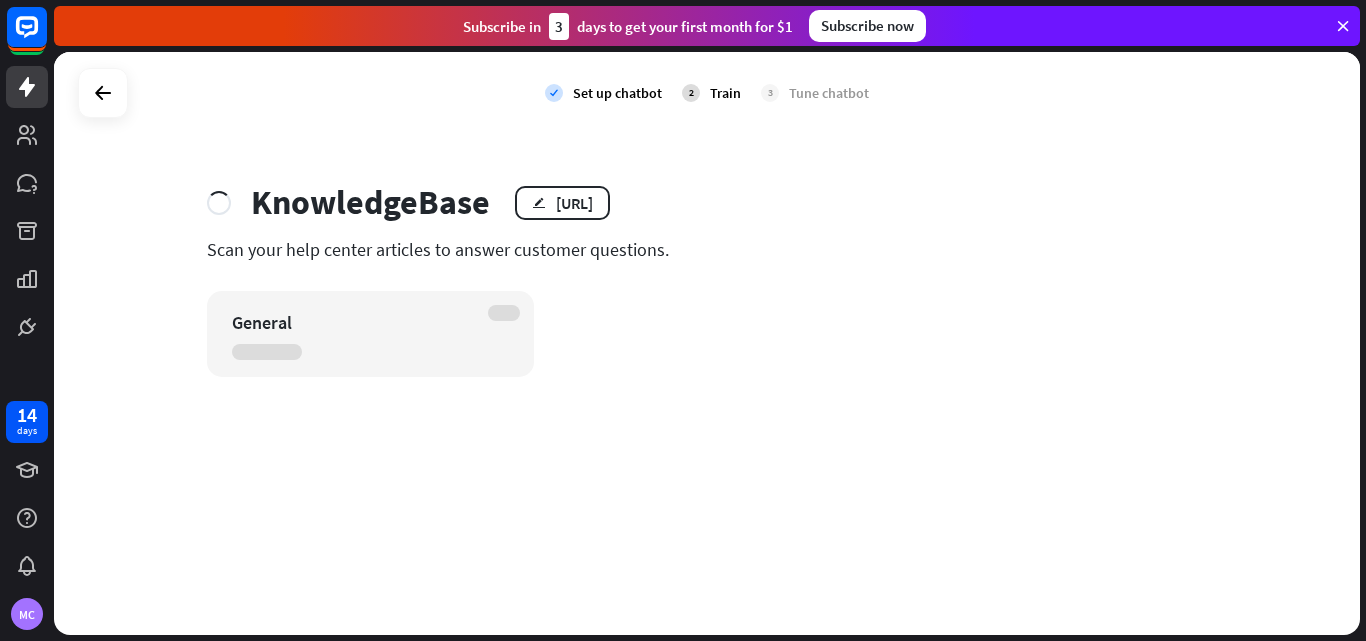 click on "check   Set up chatbot   2   Train   3   Tune chatbot" at bounding box center (707, 93) 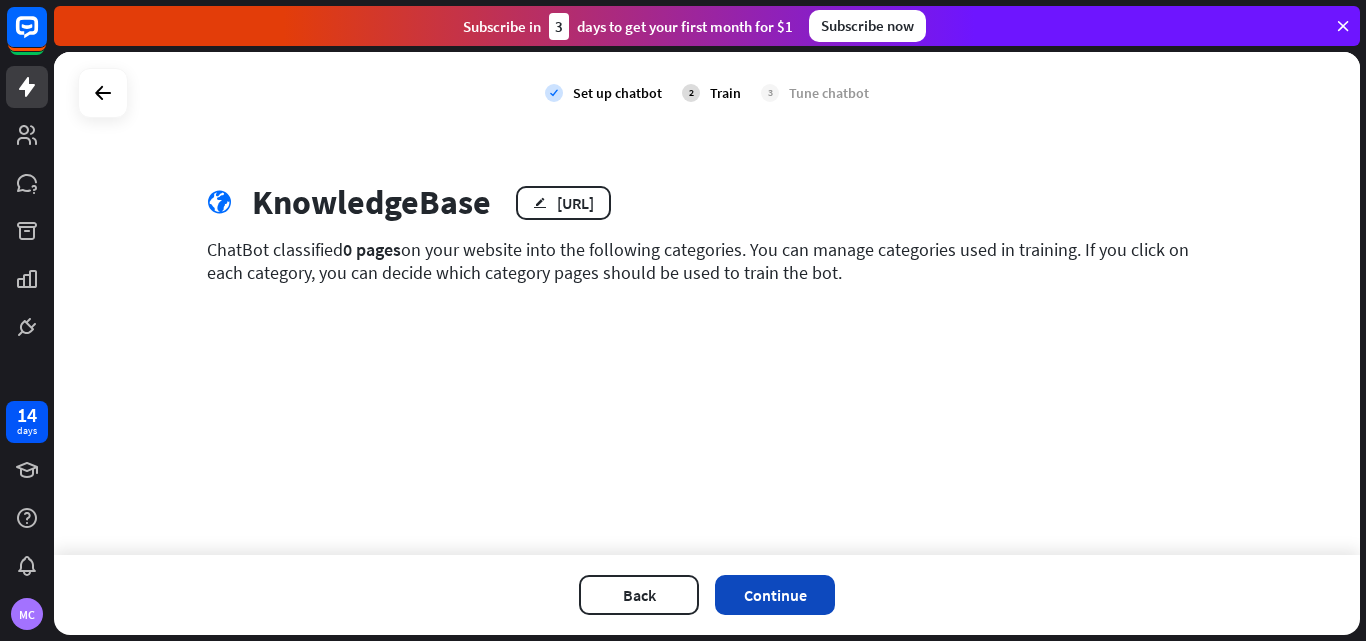 click on "Continue" at bounding box center (775, 595) 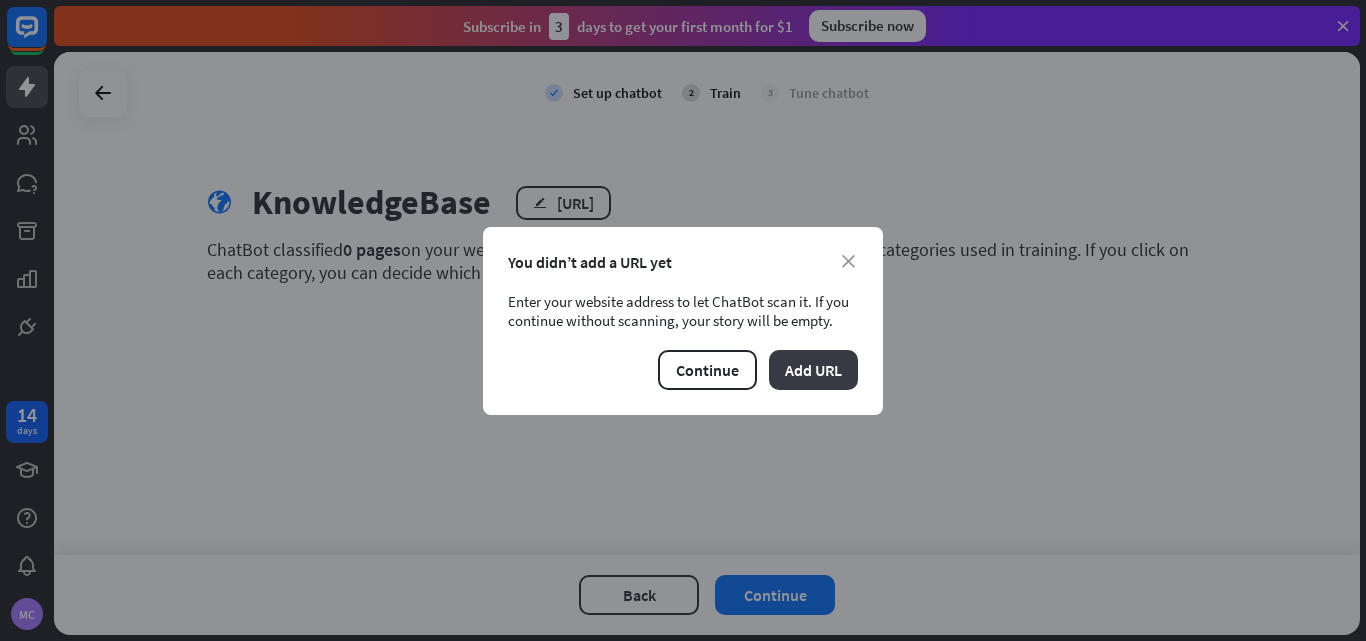 click on "Add URL" at bounding box center [813, 370] 